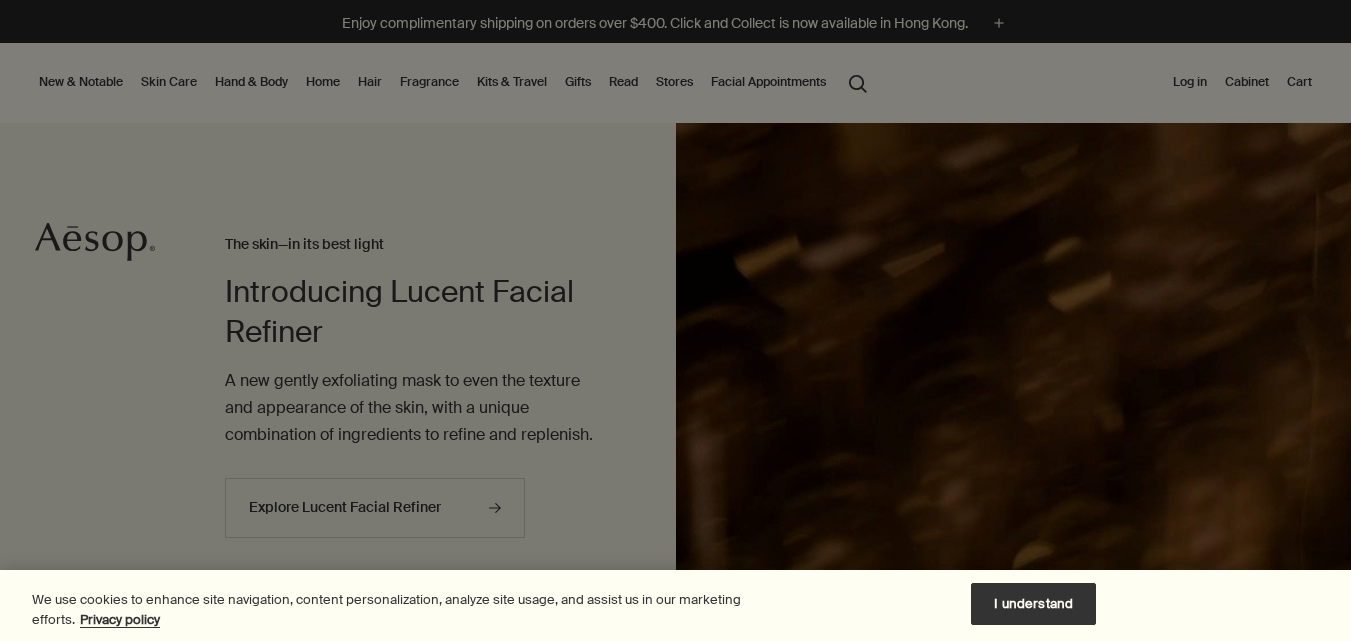 scroll, scrollTop: 0, scrollLeft: 0, axis: both 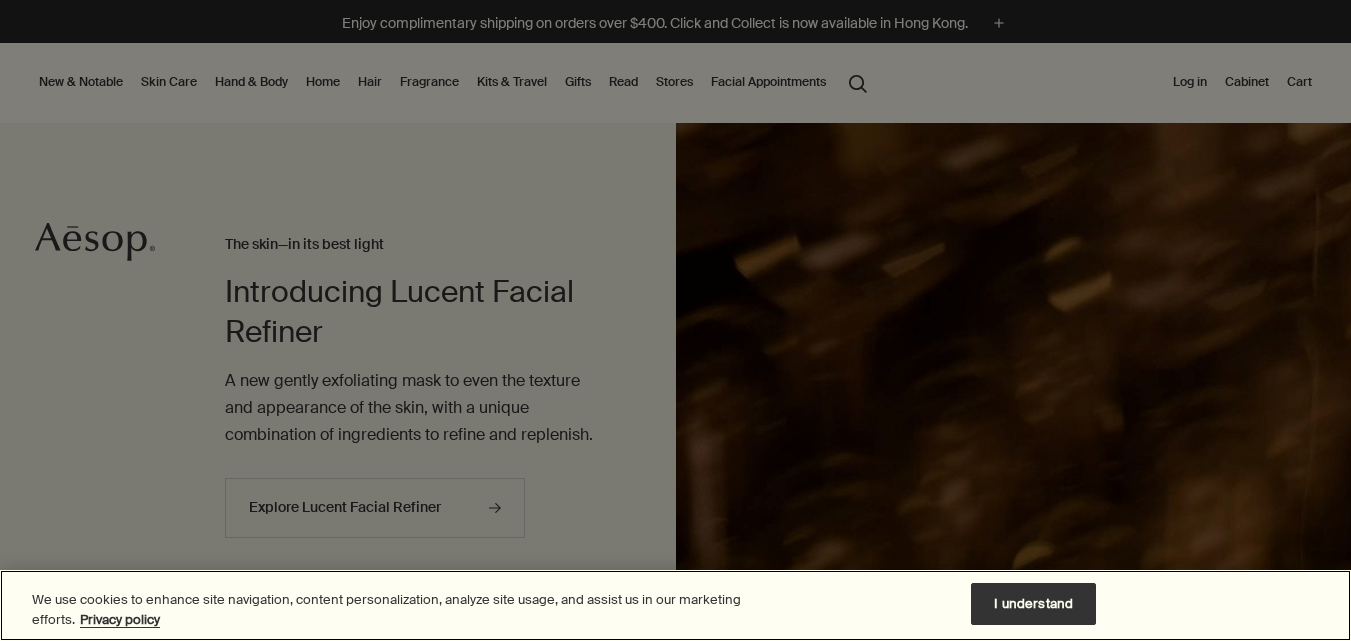 drag, startPoint x: 0, startPoint y: 0, endPoint x: 678, endPoint y: 618, distance: 917.39197 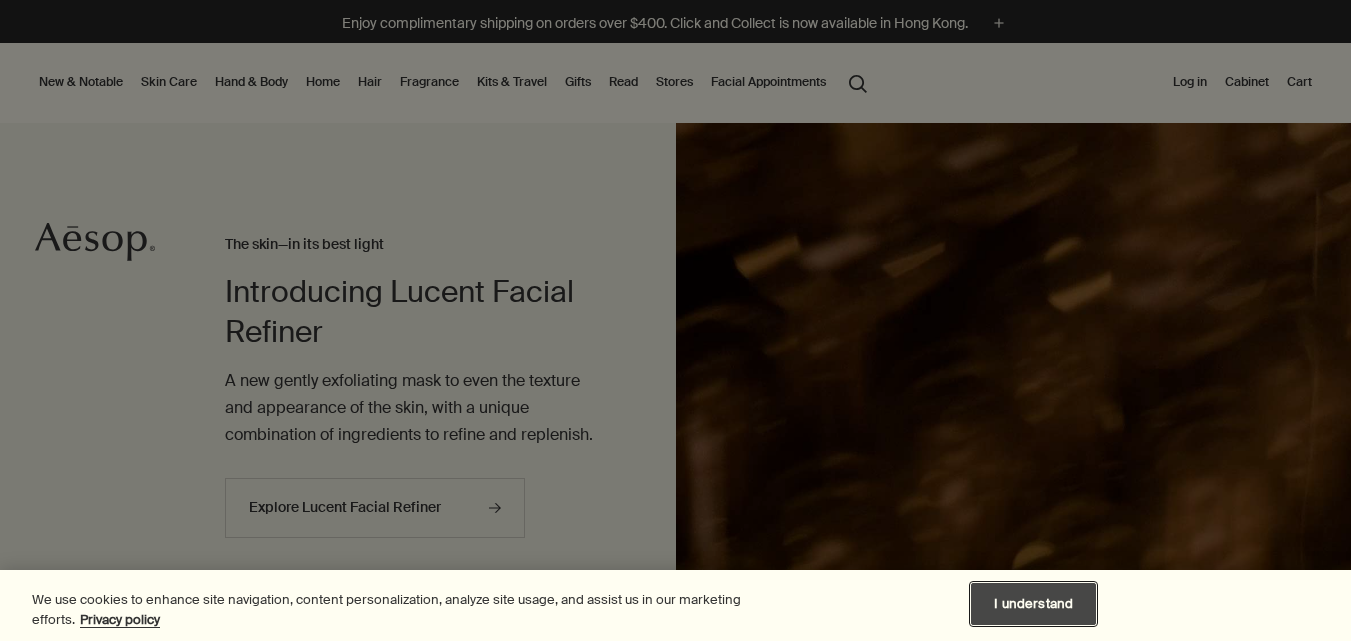 click on "I understand" at bounding box center [1033, 604] 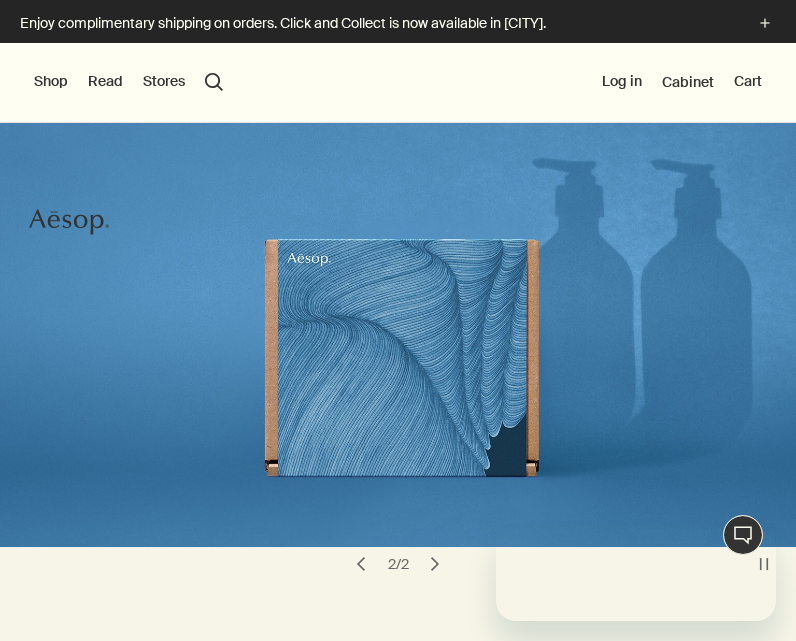 scroll, scrollTop: 0, scrollLeft: 0, axis: both 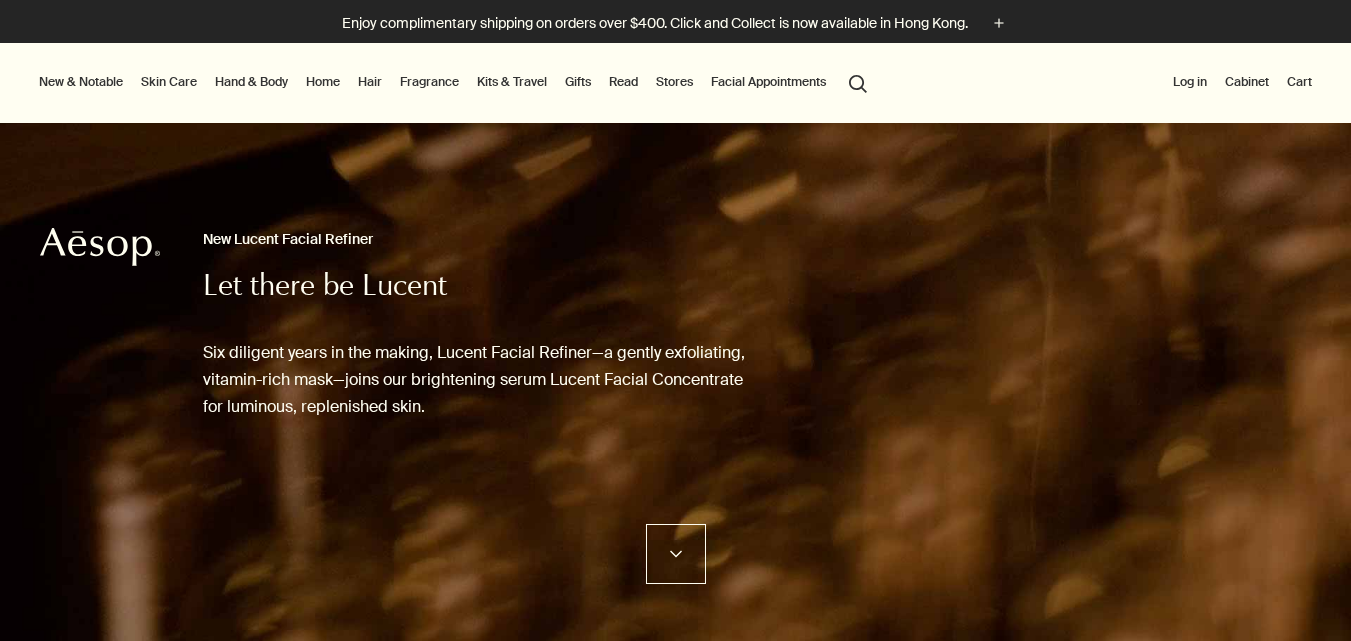 click on "New & Notable" at bounding box center [81, 82] 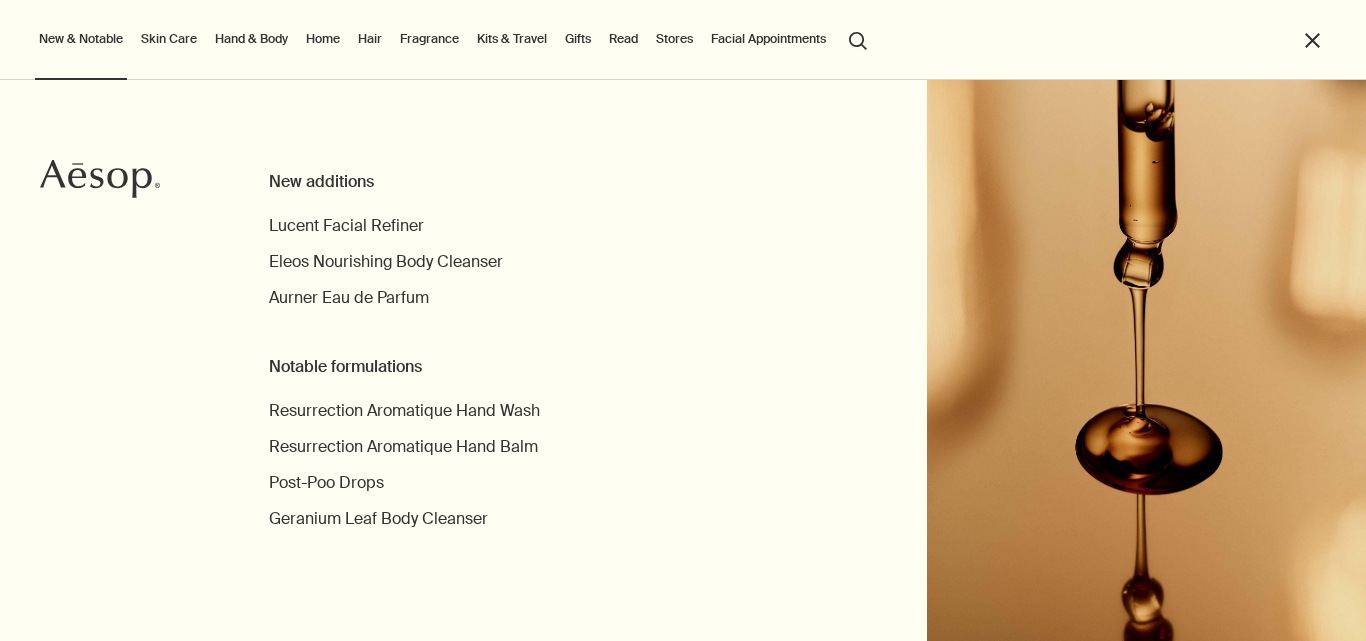 click on "Aesop" at bounding box center [100, 179] 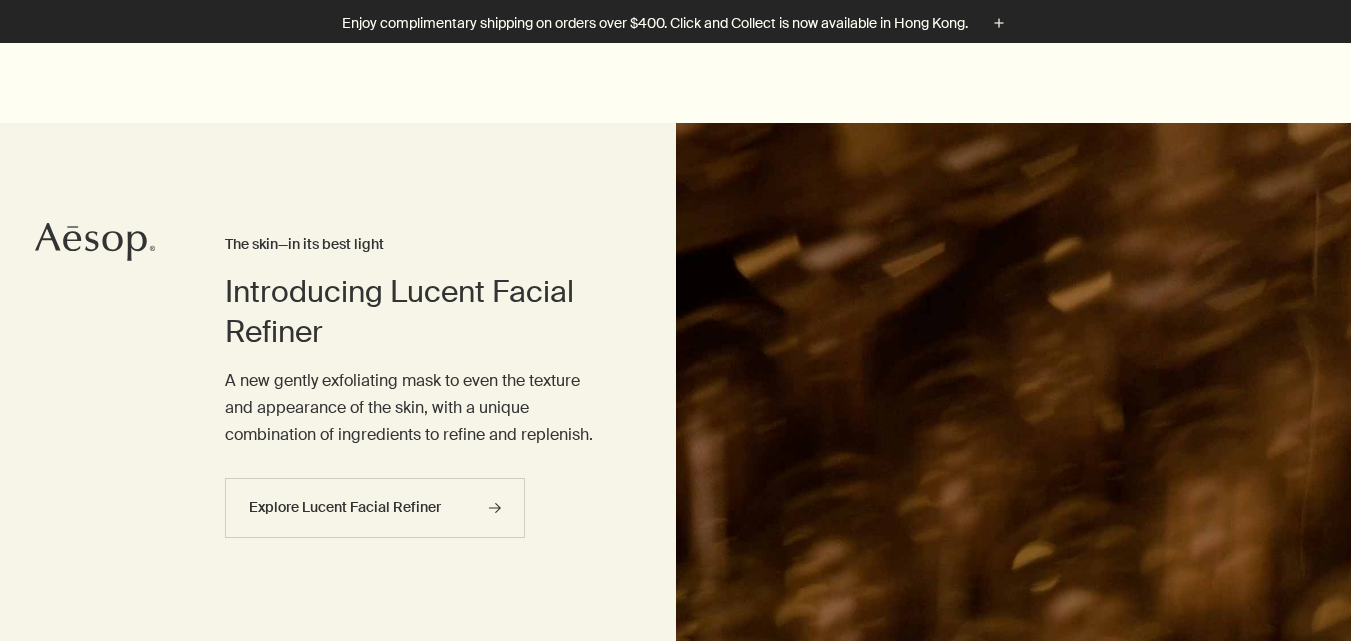 scroll, scrollTop: 1120, scrollLeft: 0, axis: vertical 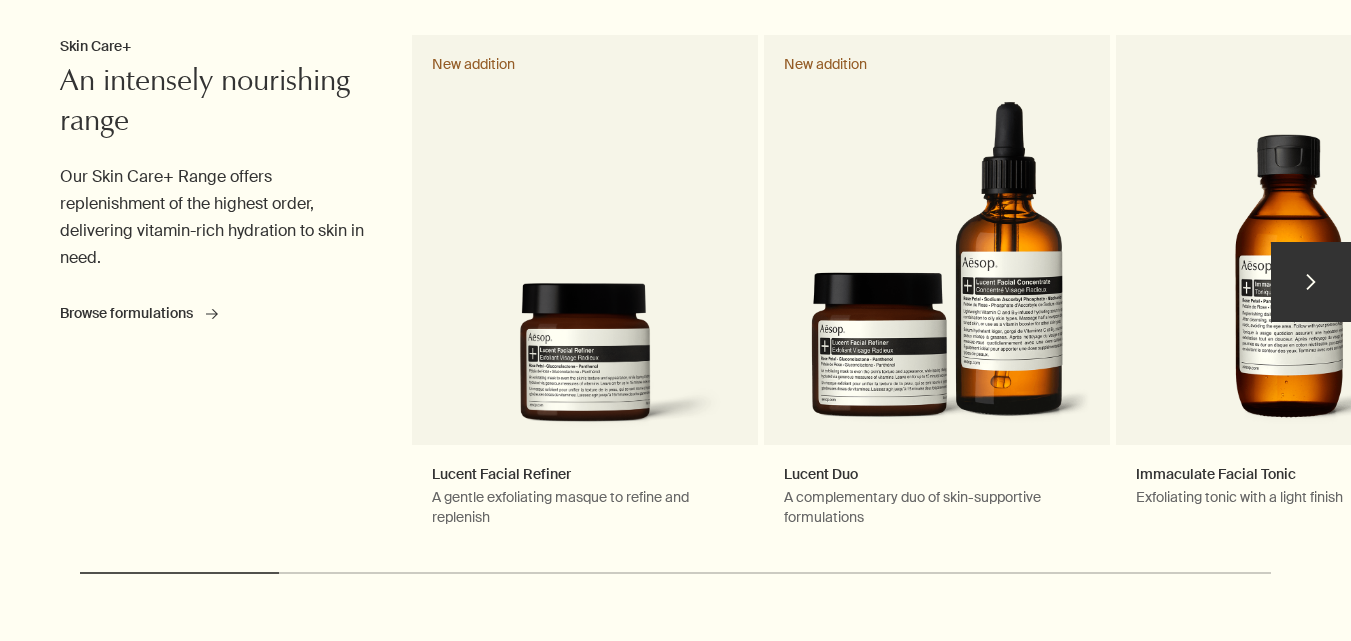 click on "chevron" at bounding box center (1311, 282) 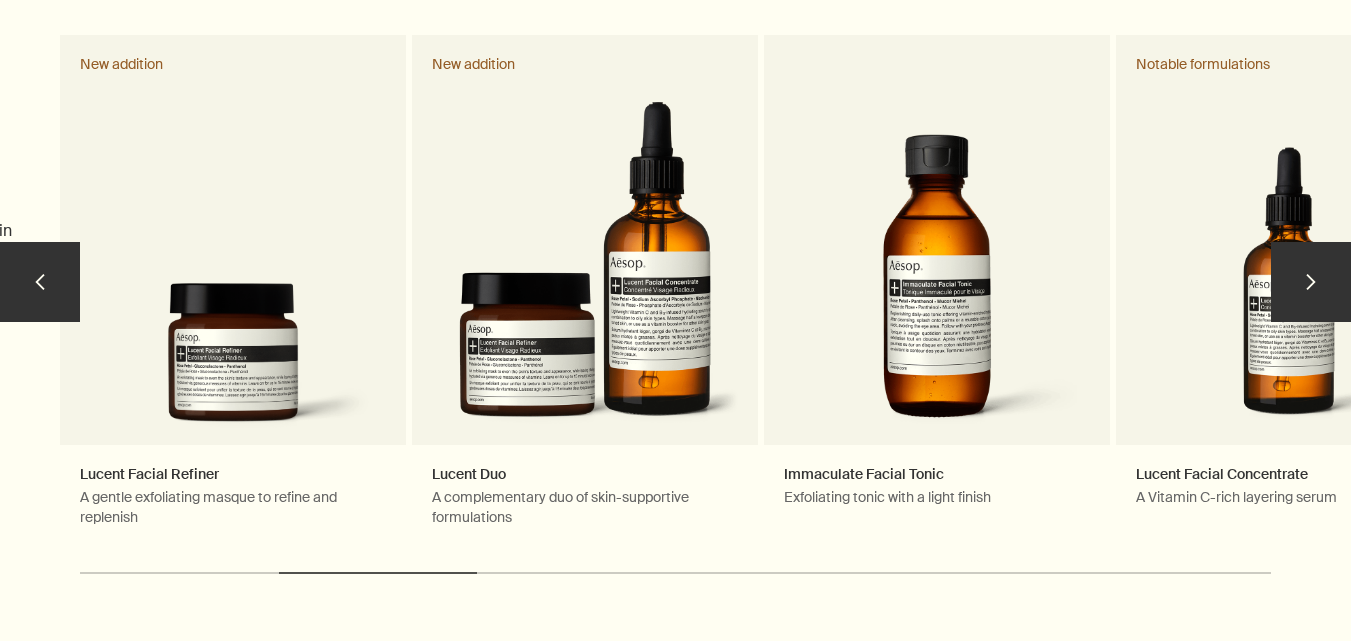 click on "chevron" at bounding box center (1311, 282) 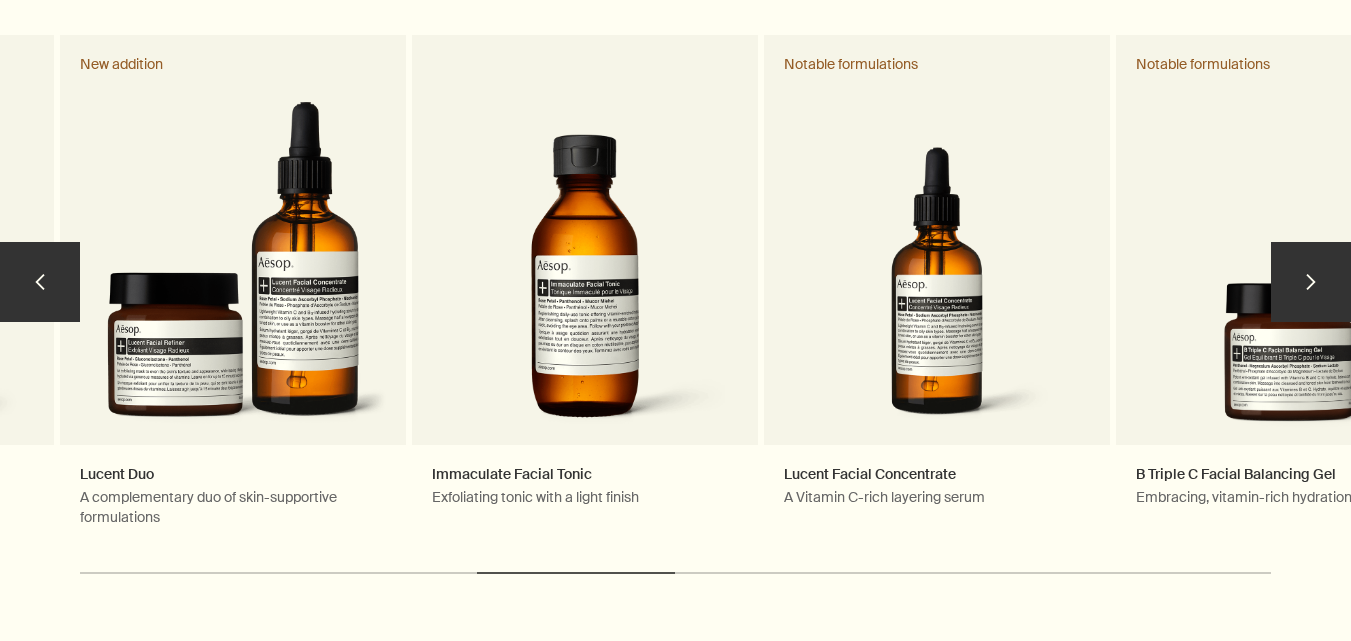 click on "chevron" at bounding box center [1311, 282] 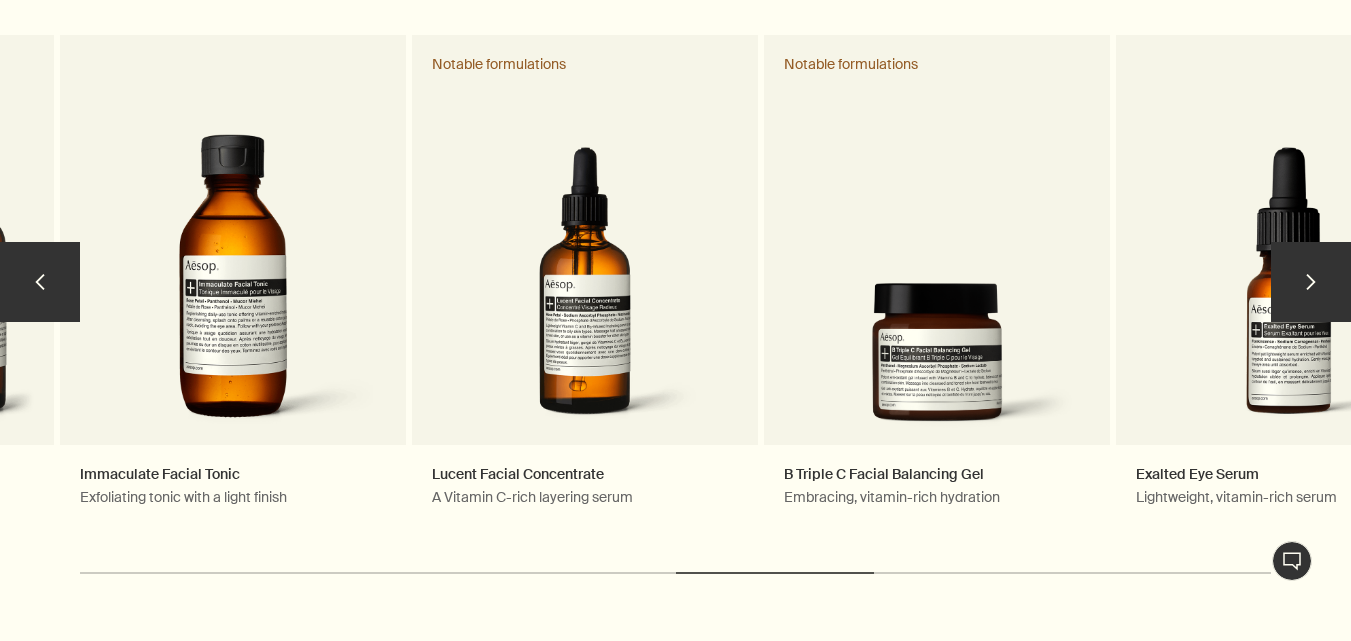 click on "chevron" at bounding box center [1311, 282] 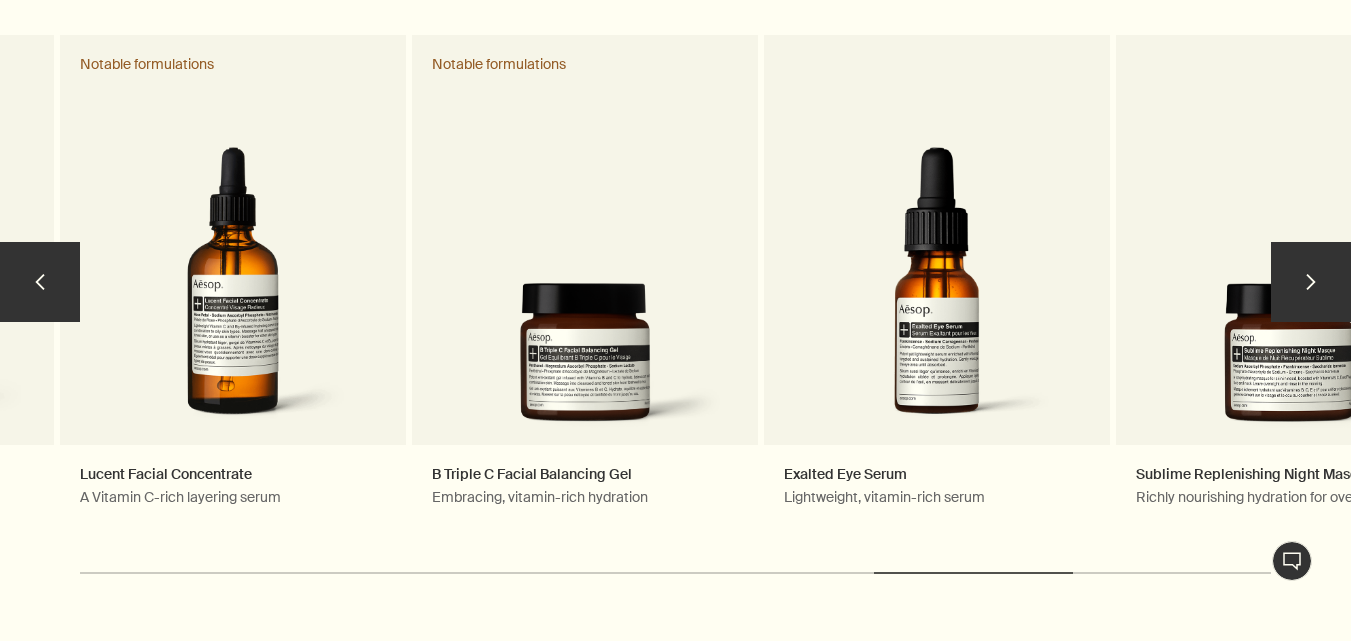 click on "chevron" at bounding box center [1311, 282] 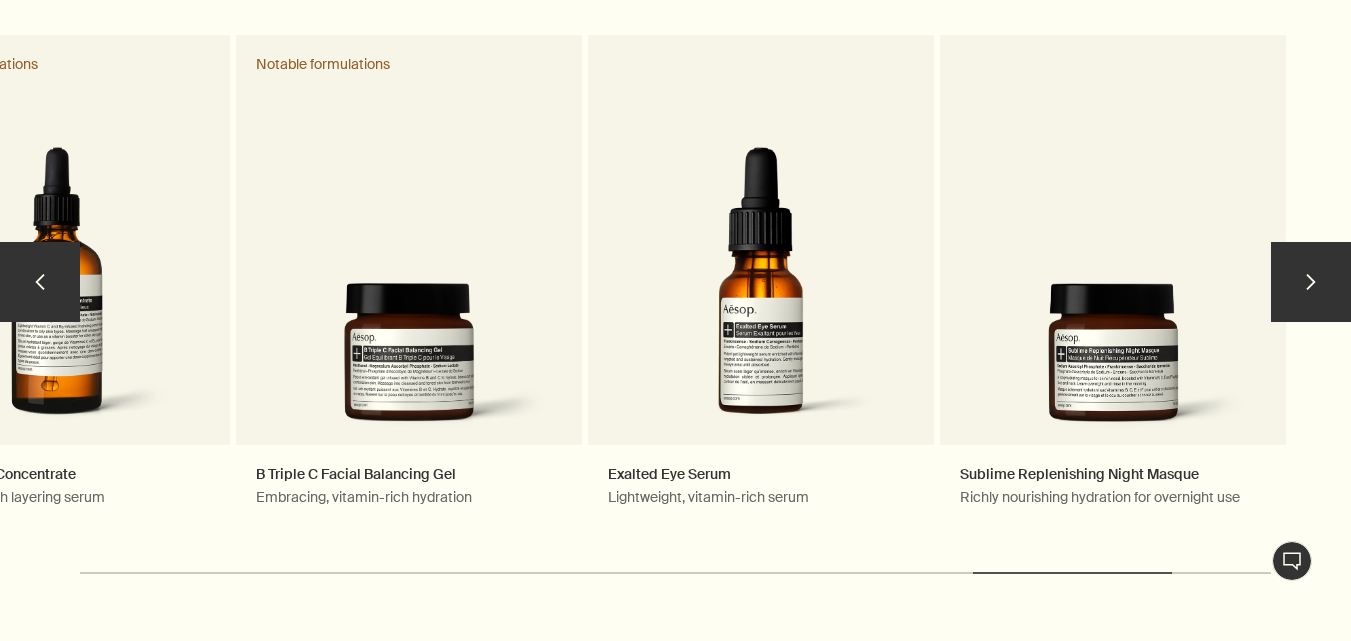 click on "chevron" at bounding box center (1311, 282) 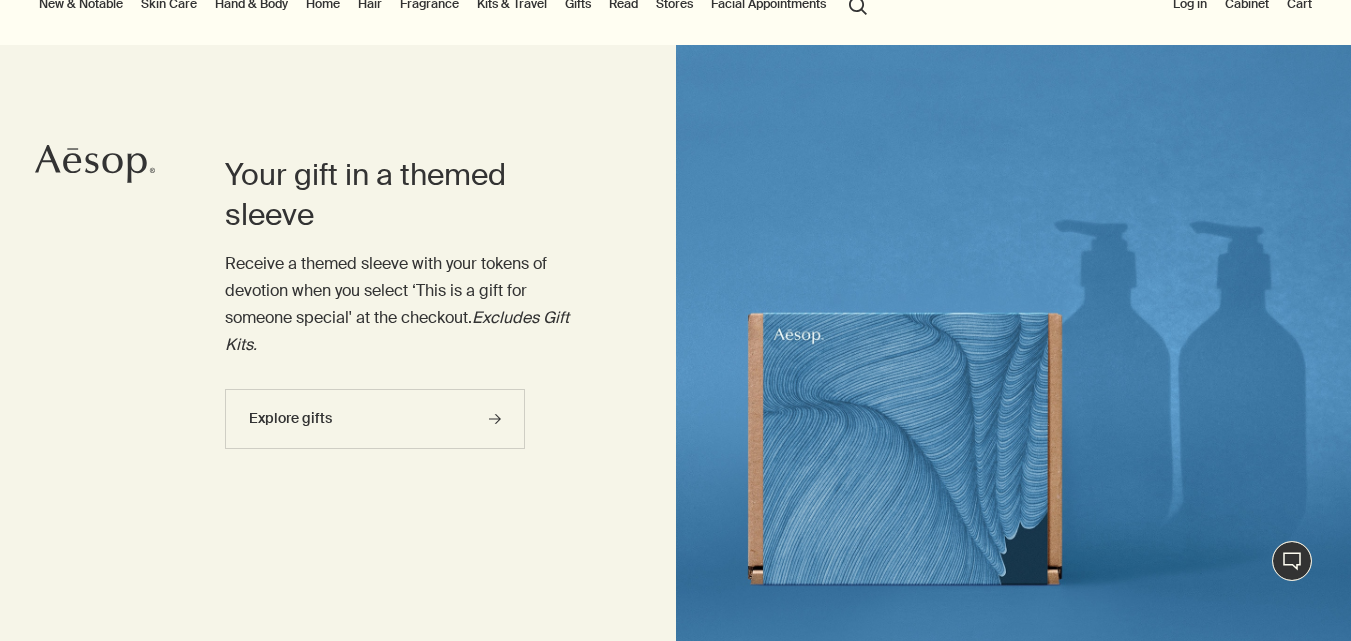 scroll, scrollTop: 0, scrollLeft: 0, axis: both 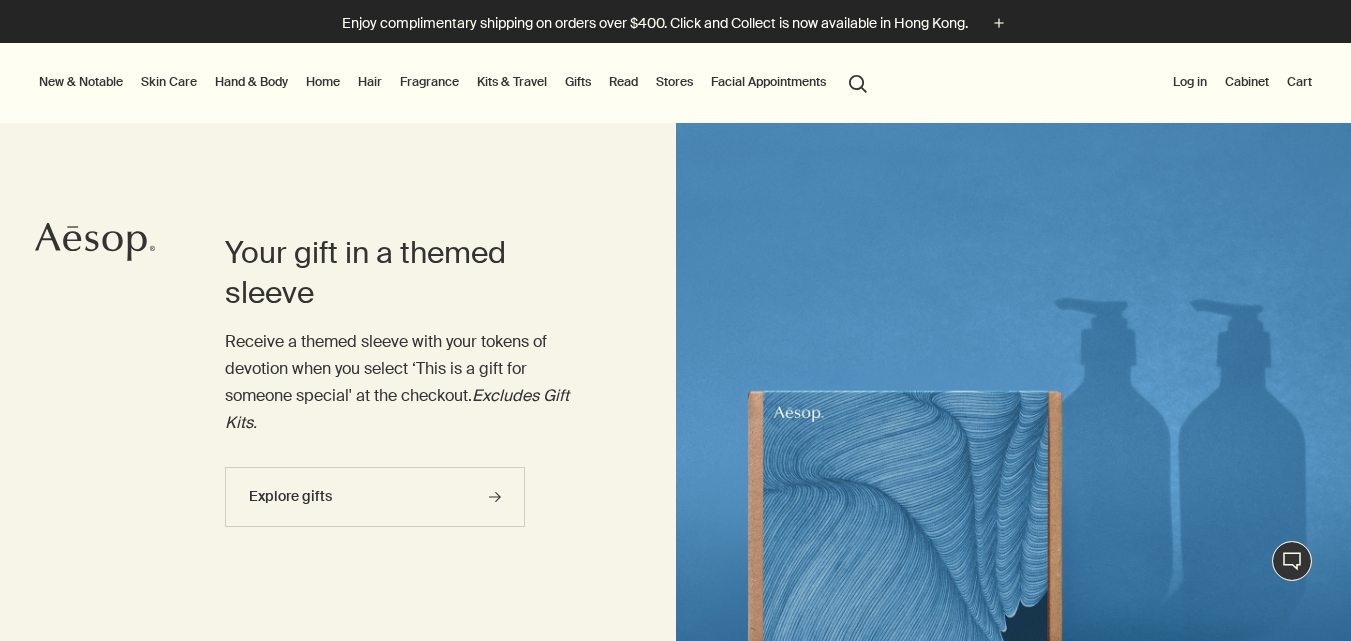 click on "New & Notable New additions Lucent Facial Refiner Eleos Nourishing Body Cleanser Aurner Eau de Parfum Notable formulations Resurrection Aromatique Hand Wash Resurrection Aromatique Hand Balm Post-Poo Drops Geranium Leaf Body Cleanser Skin Care Discover Skin Care   rightArrow Cleansers & Exfoliants Treat & Masque Toners Hydrators & Moisturisers Eye & Lip Care Shaving Sun Care Skin Care Kits See all Skin Care Skin type or concern Normal Dry Oily Combination Sensitive Mature Seasonal Skin Care Summer Winter New additions Lucent Facial Refiner Lucent Duo Immaculate Facial Tonic Understanding your skin   rightArrow Explore skin types Hand & Body Discover Hand & Body   rightArrow Hand Washes & Balms Bar Soaps Body Cleansers & Scrubs Body Balms & Oils Oral Care & Deodorants See all Hand & Body Daily essentials Déodorant Herbal Deodorant Roll-On Resurrection Rinse-Free Hand Mist New Eleos Nourishing Body Cleanser   rightArrow The shower, your stage Home Discover Home   rightArrow Room Sprays Incense Candles Hair" at bounding box center [675, 83] 